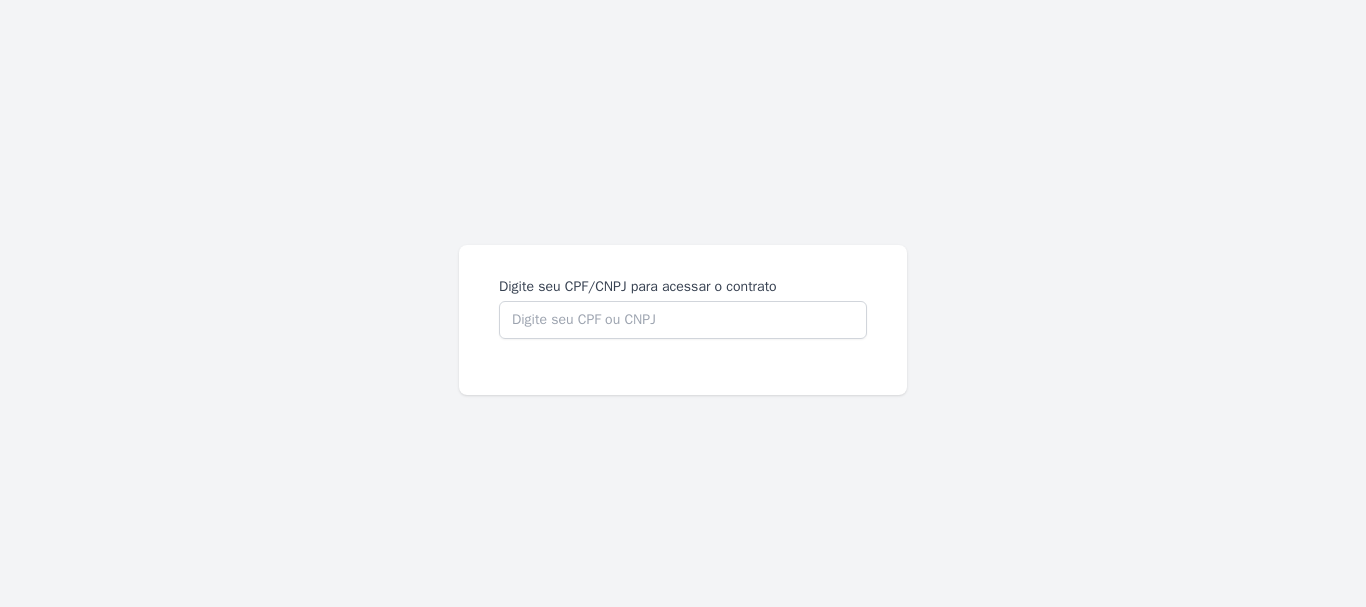 scroll, scrollTop: 0, scrollLeft: 0, axis: both 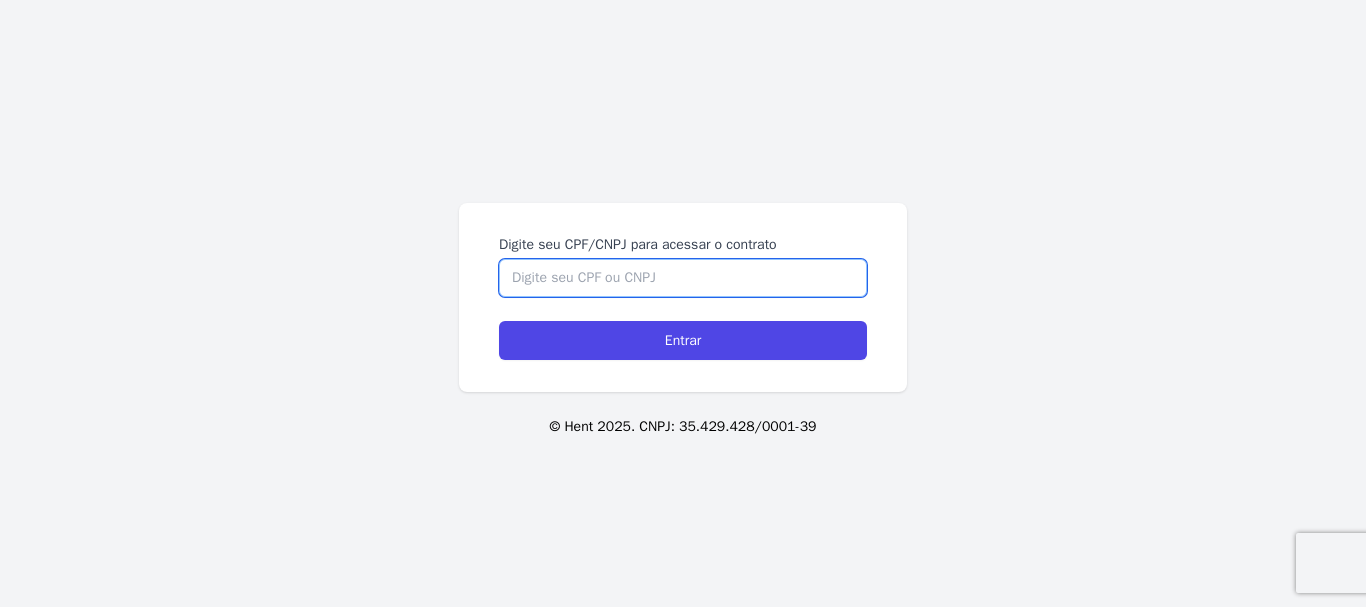 click on "Digite seu CPF/CNPJ para acessar o contrato" at bounding box center [683, 278] 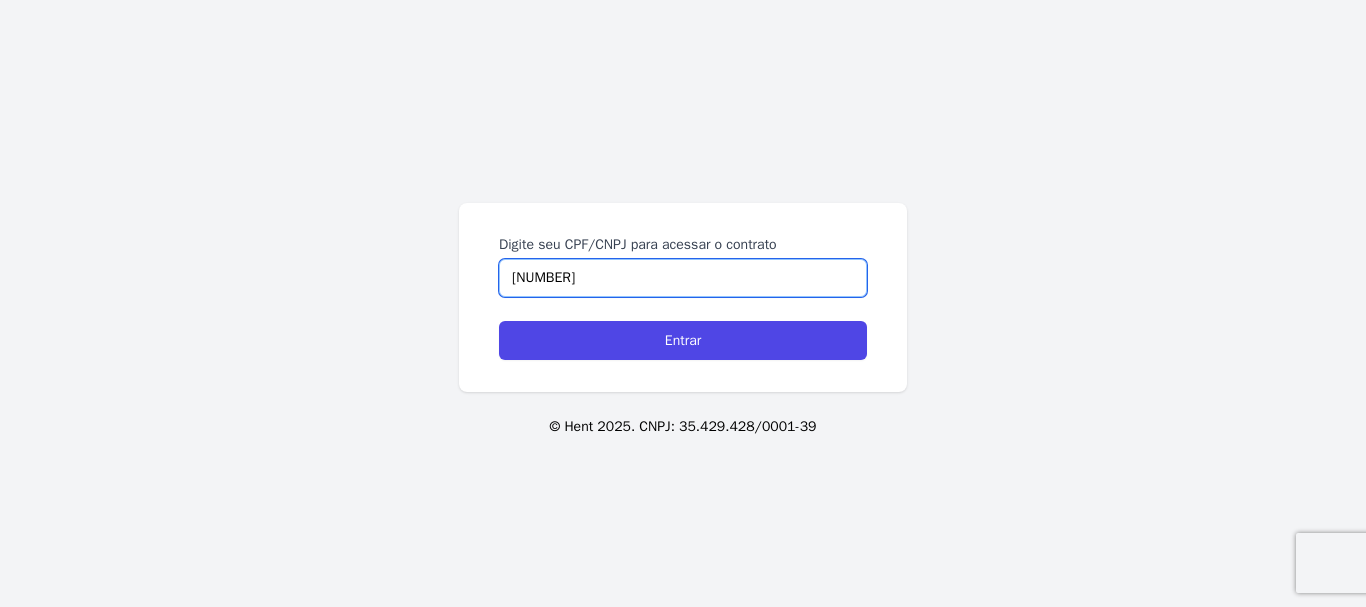type on "[NUMBER]" 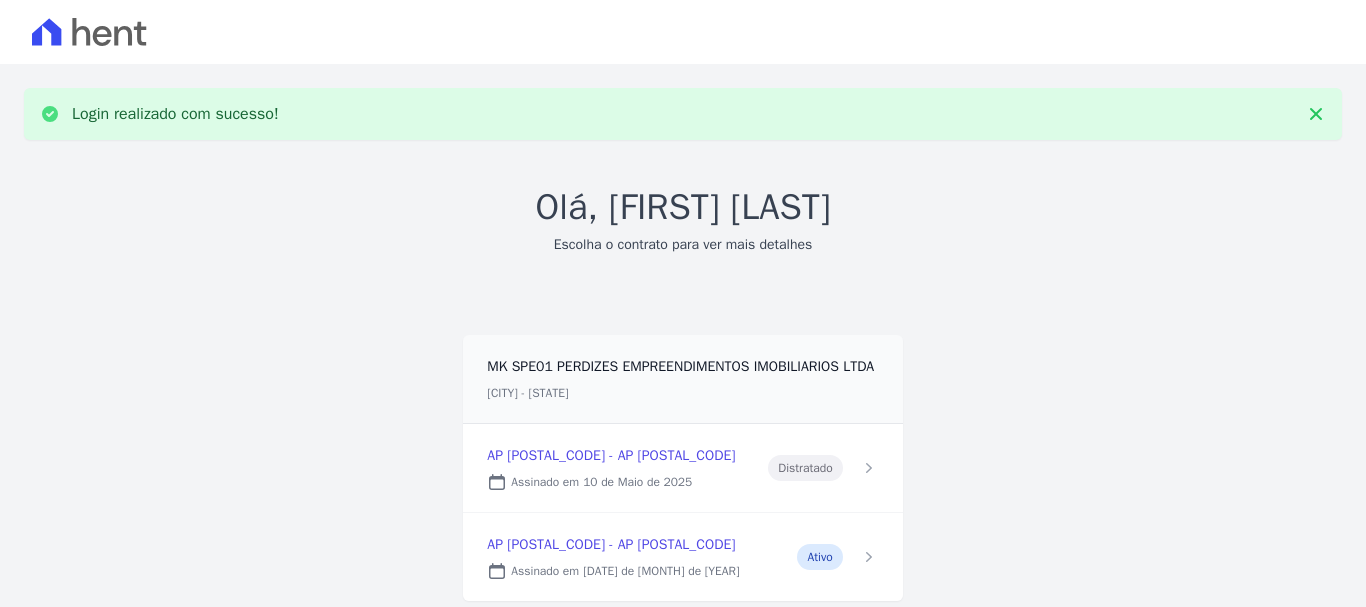 scroll, scrollTop: 0, scrollLeft: 0, axis: both 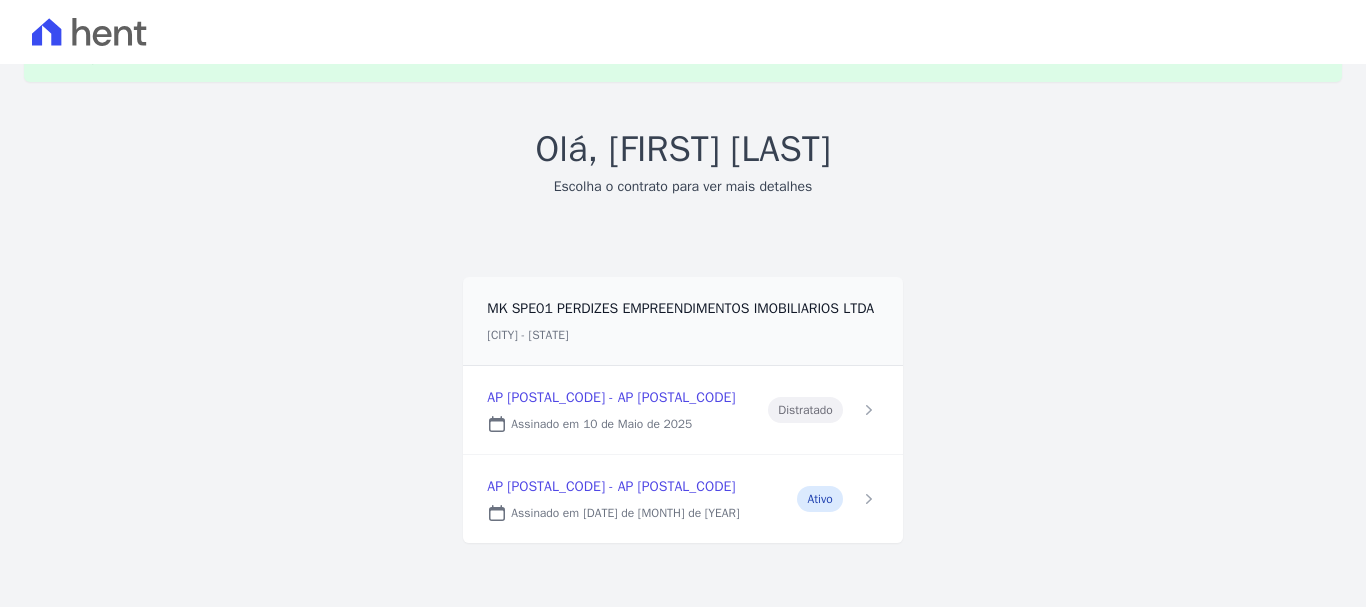 click at bounding box center (682, 410) 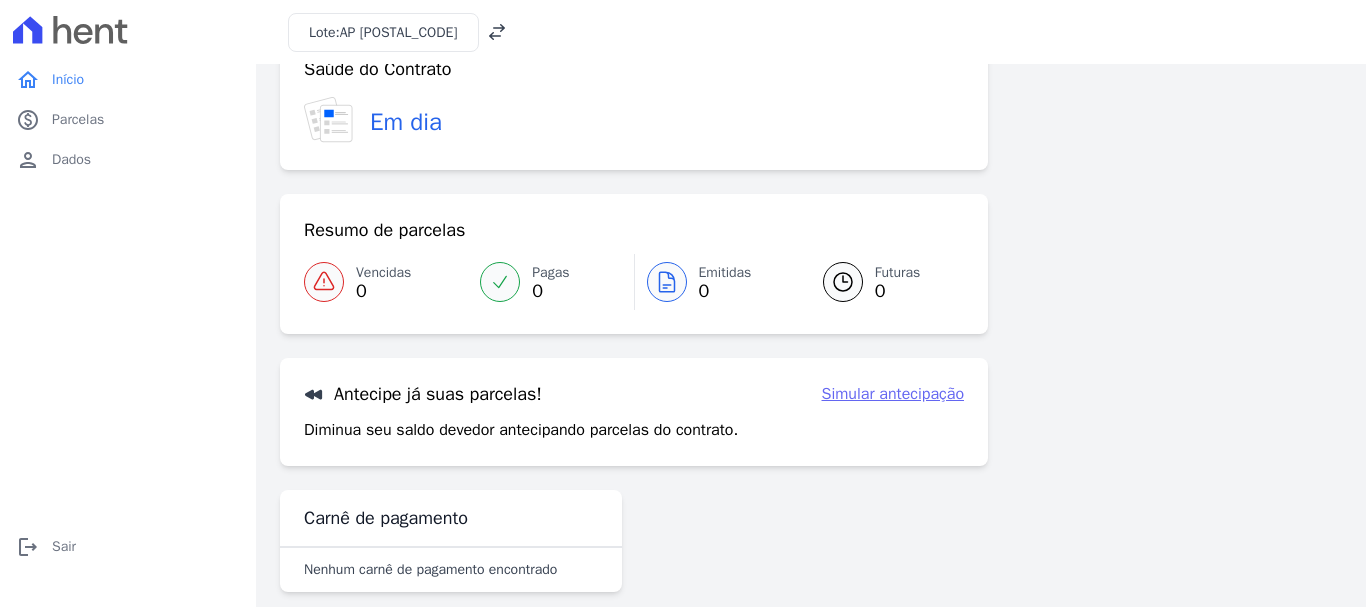 scroll, scrollTop: 80, scrollLeft: 0, axis: vertical 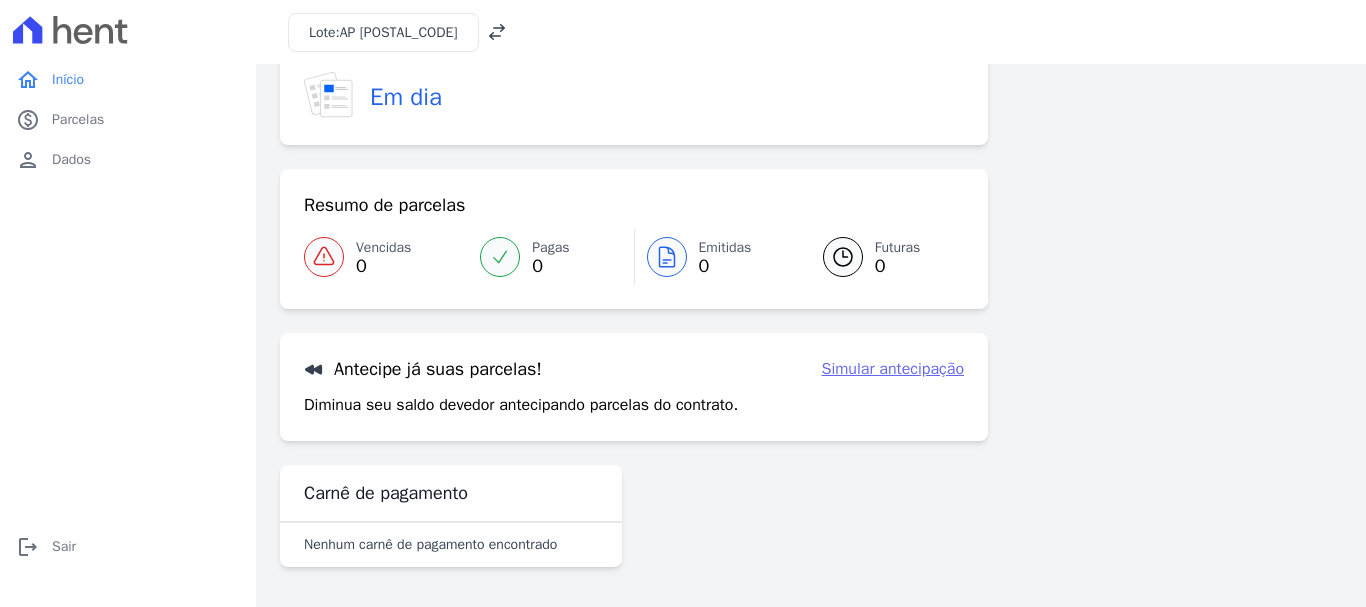 click on "Futuras" at bounding box center (898, 247) 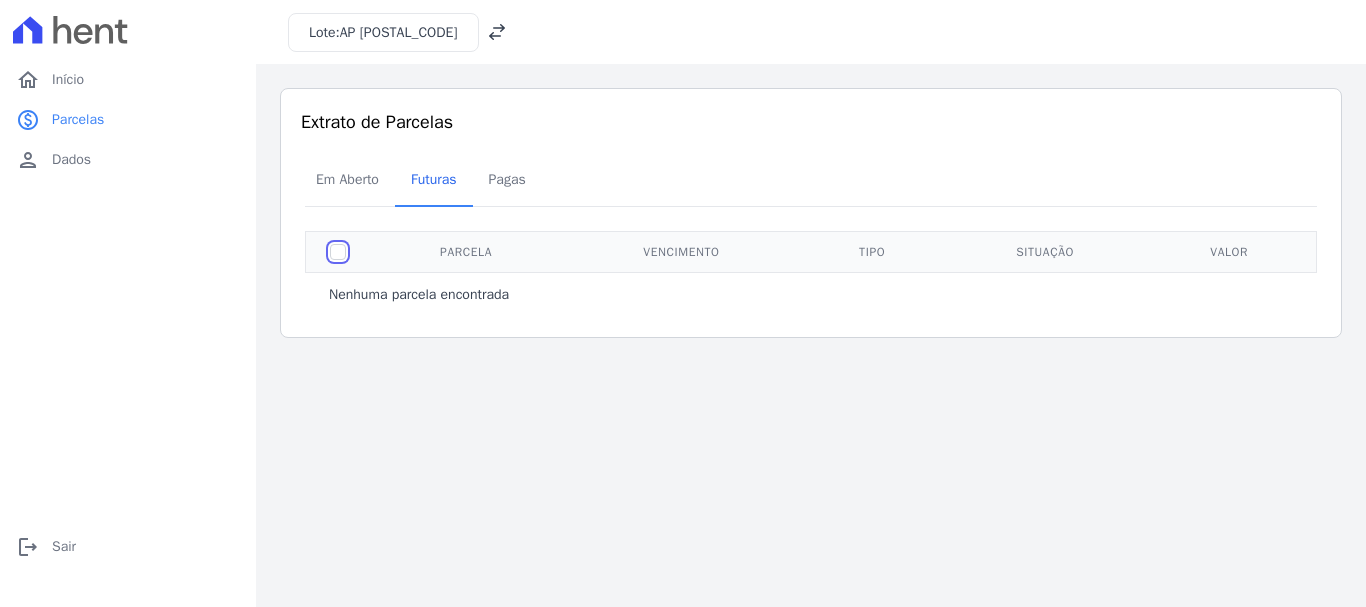 click at bounding box center (338, 252) 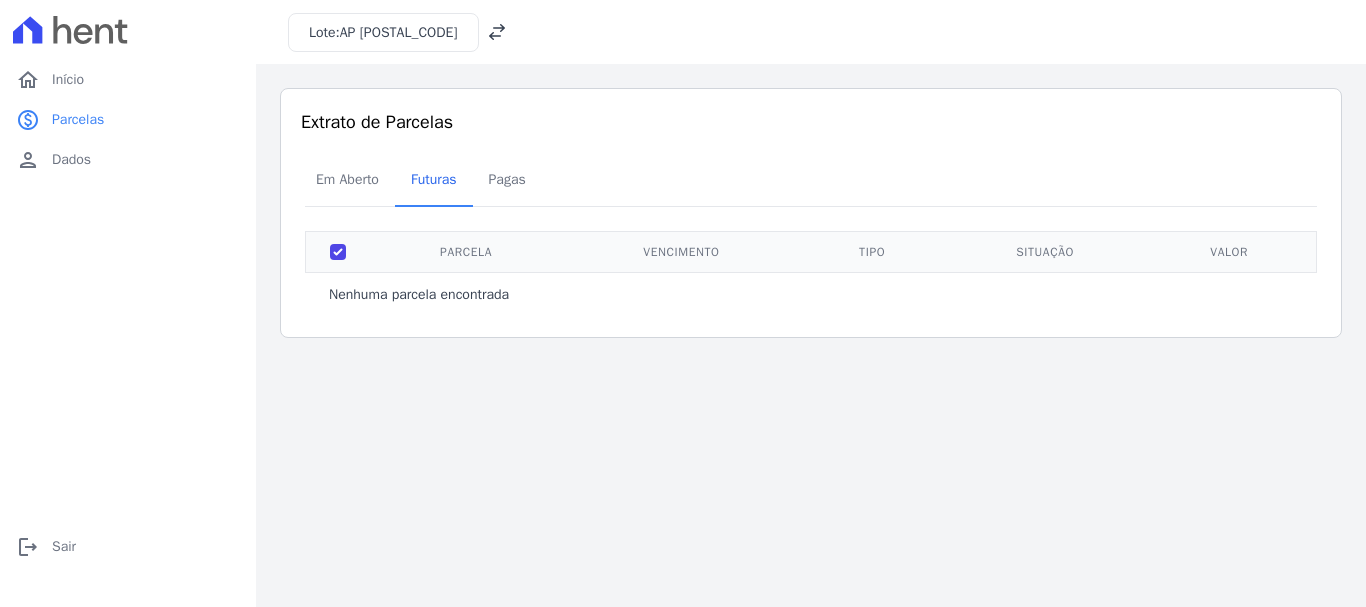 click on "Parcela" at bounding box center (466, 251) 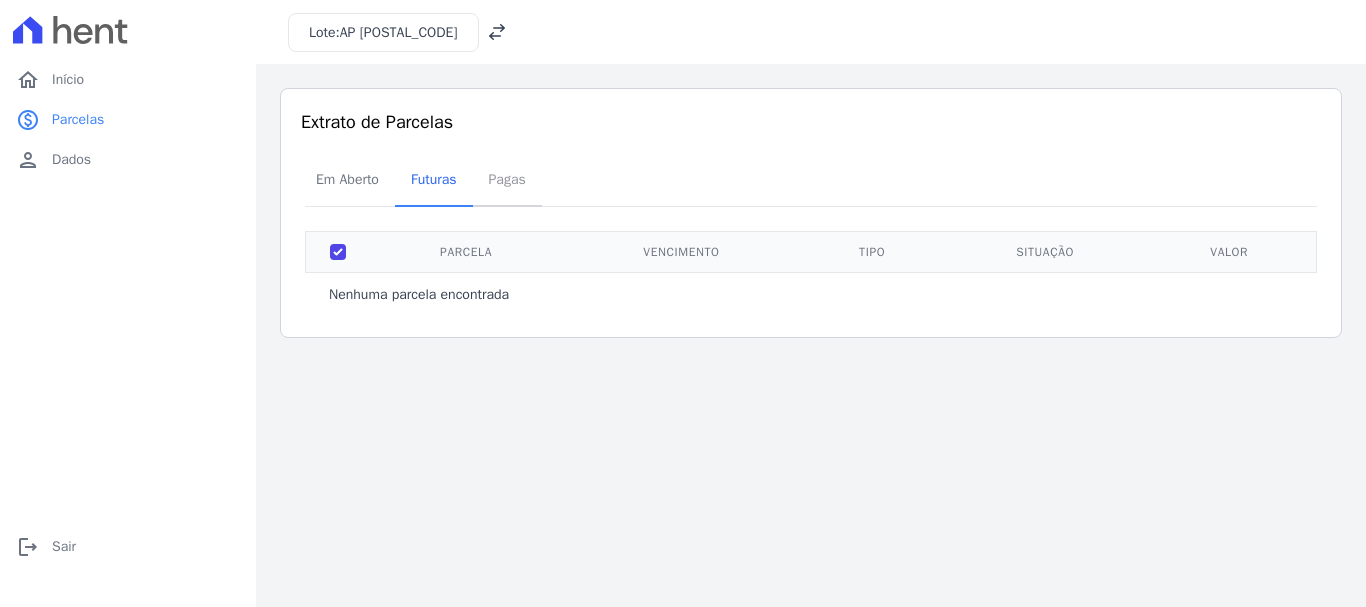 click on "Pagas" at bounding box center [507, 179] 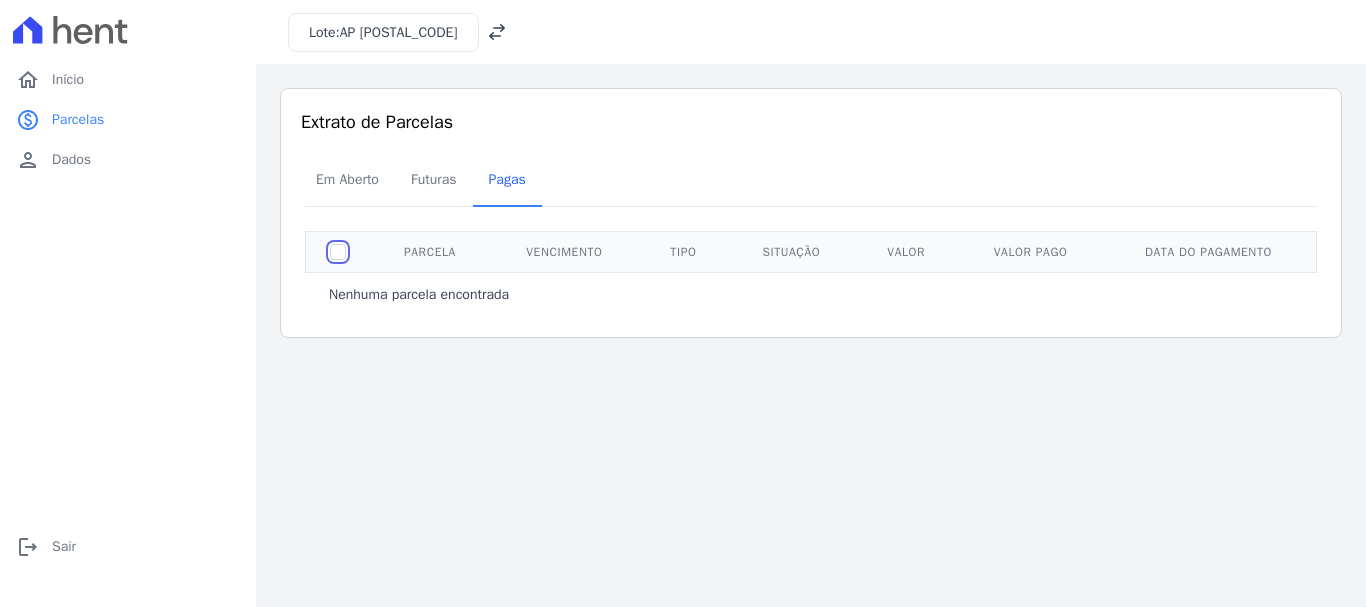 click at bounding box center (338, 252) 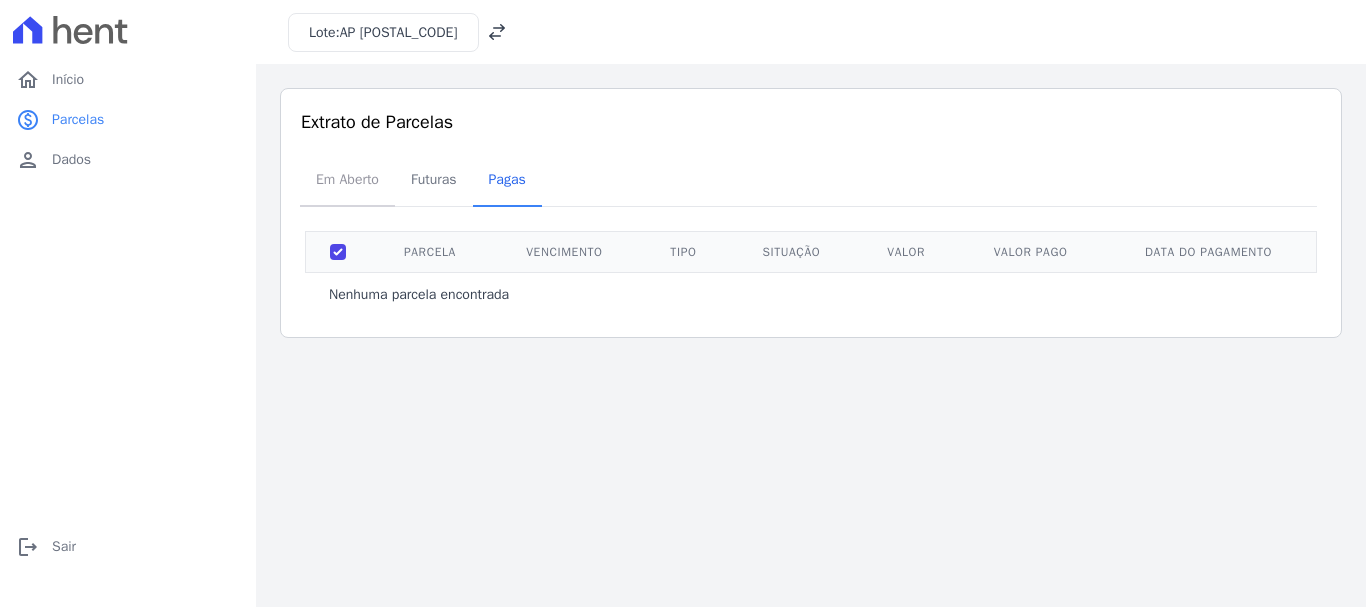 click on "Em Aberto" at bounding box center (347, 179) 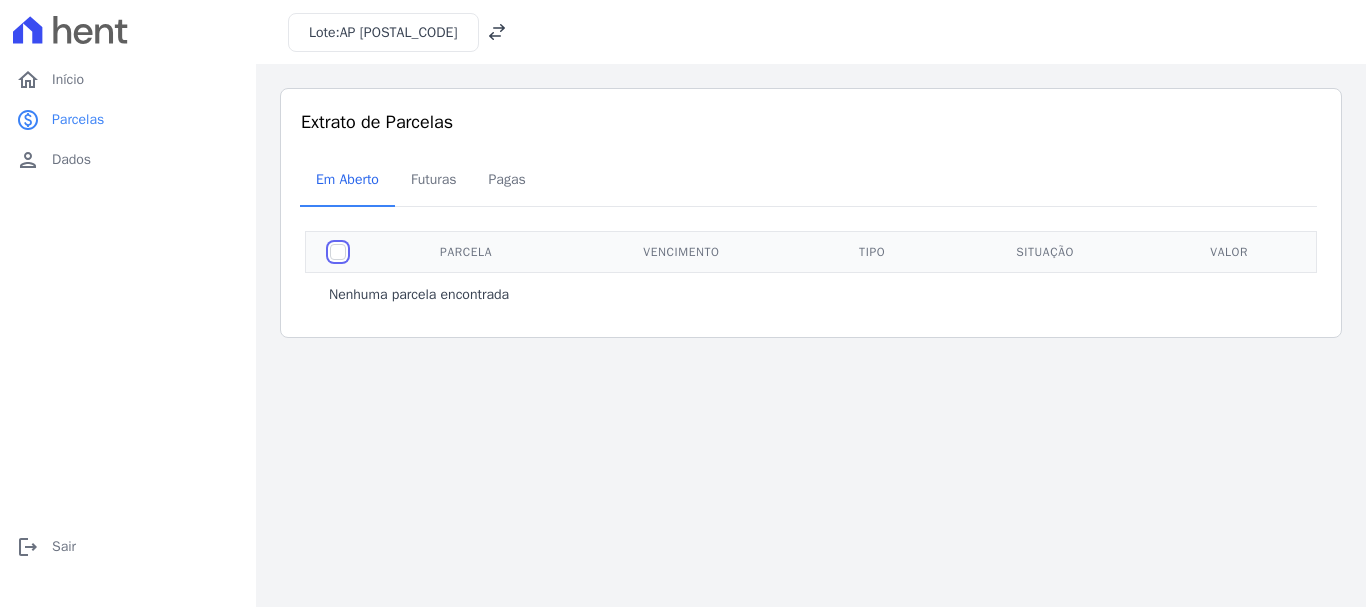 click at bounding box center [338, 252] 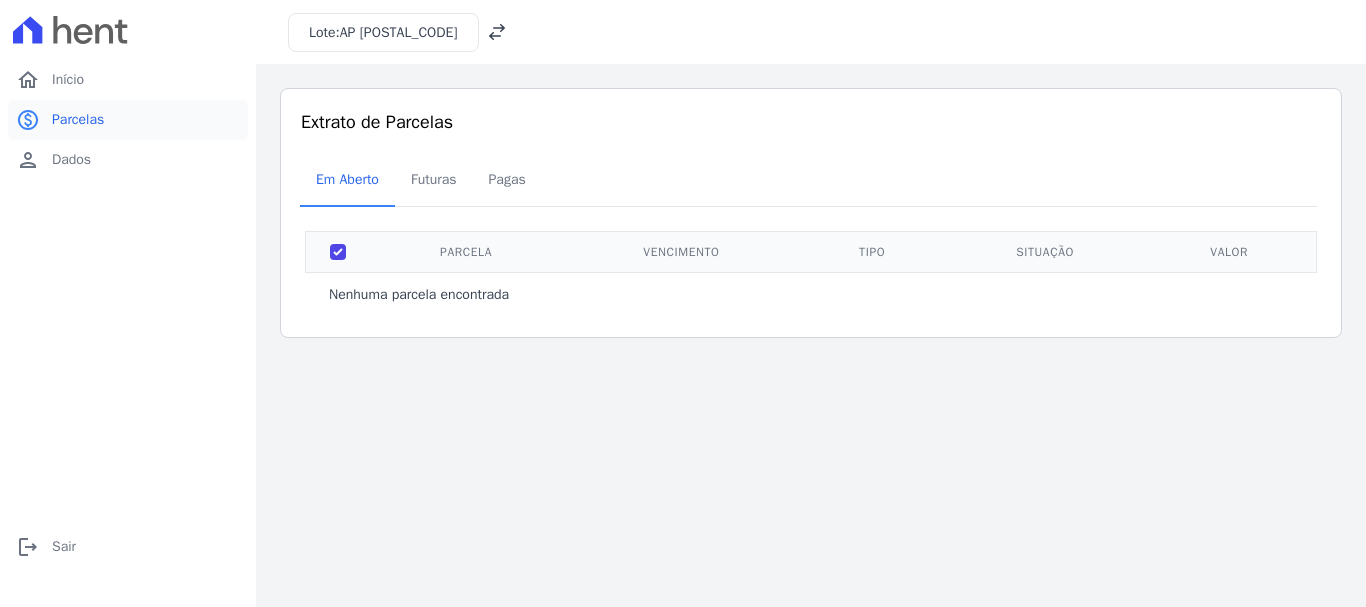 click on "Parcelas" at bounding box center (78, 120) 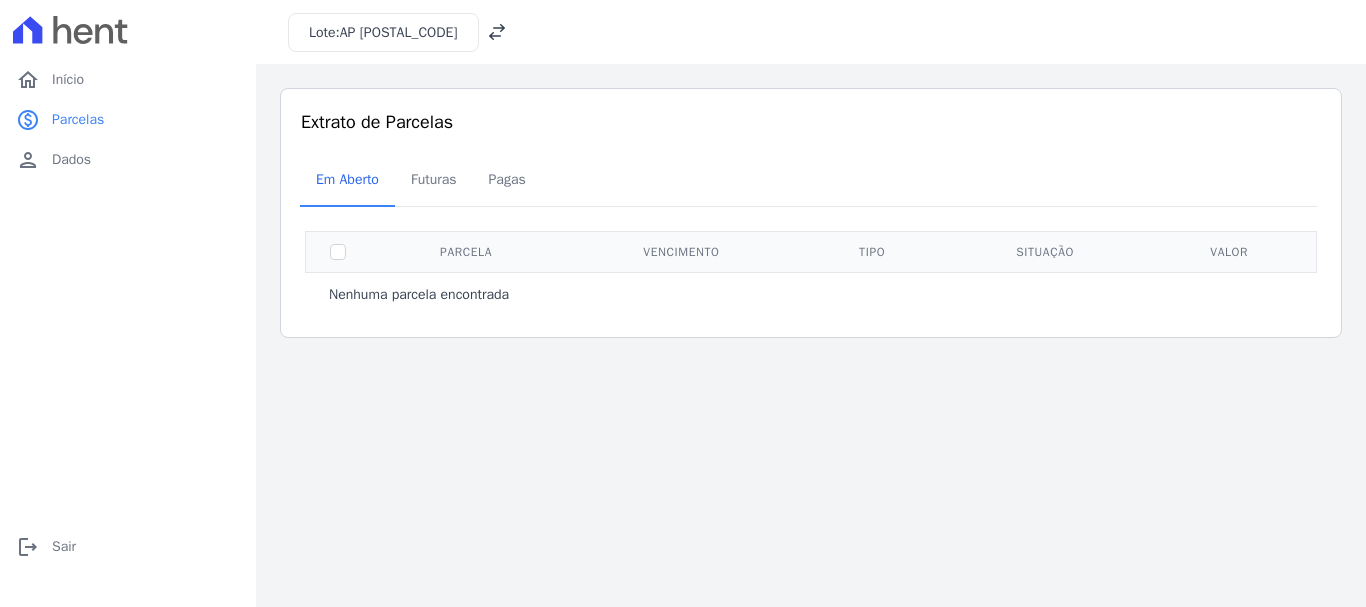 click on "Lote:
AP [POSTAL_CODE]" at bounding box center [383, 32] 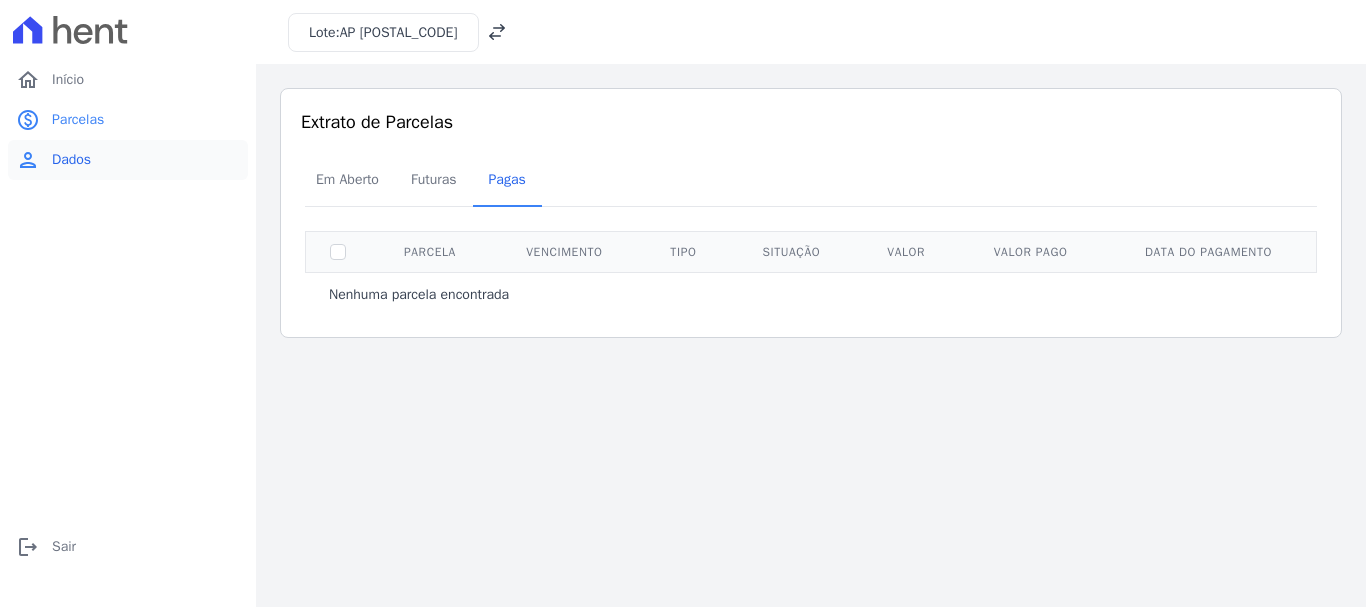 click on "Dados" at bounding box center (71, 160) 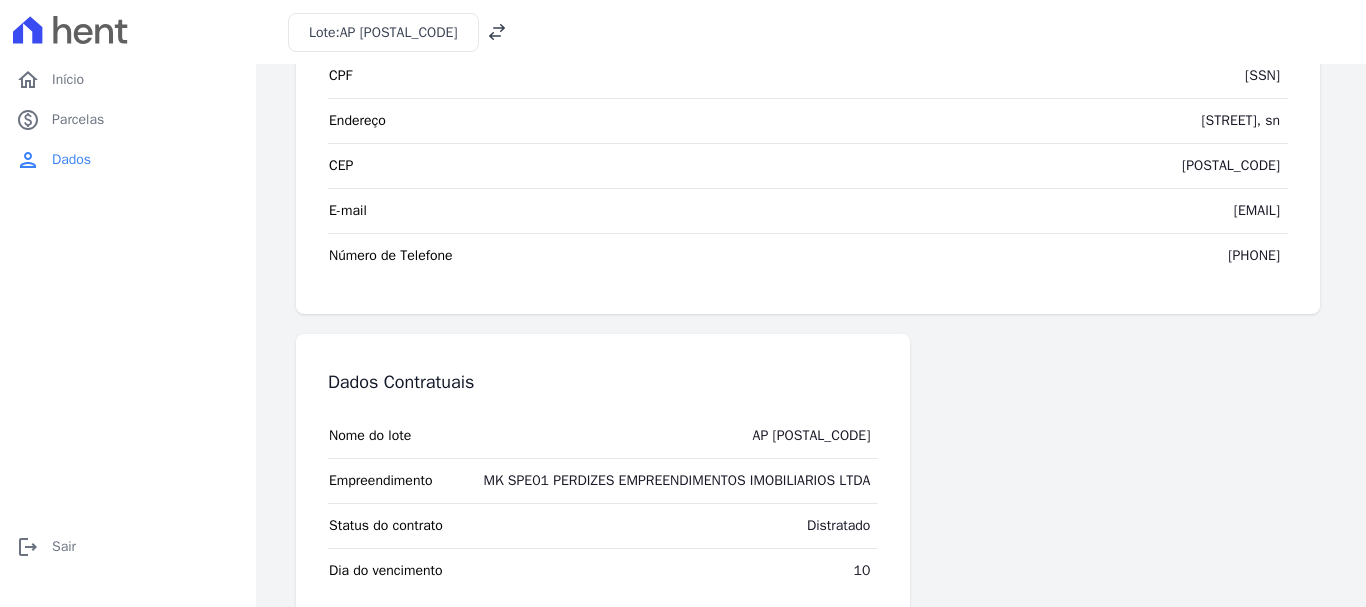 scroll, scrollTop: 215, scrollLeft: 0, axis: vertical 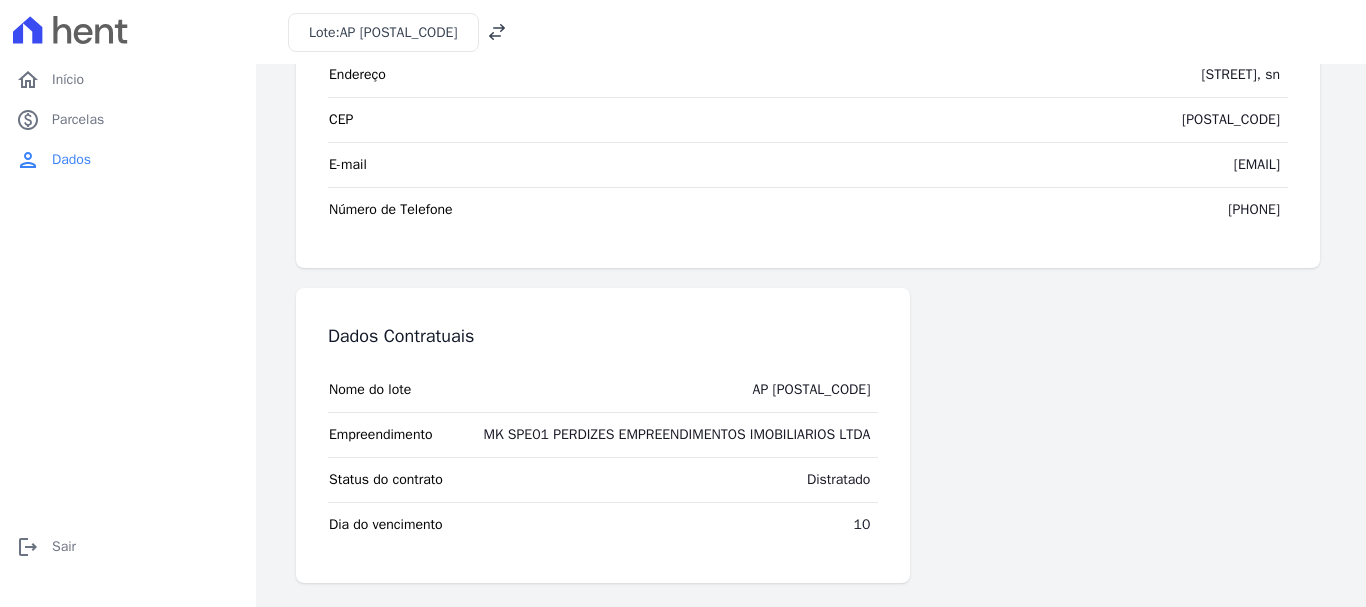 click on "Distratado" at bounding box center (838, 480) 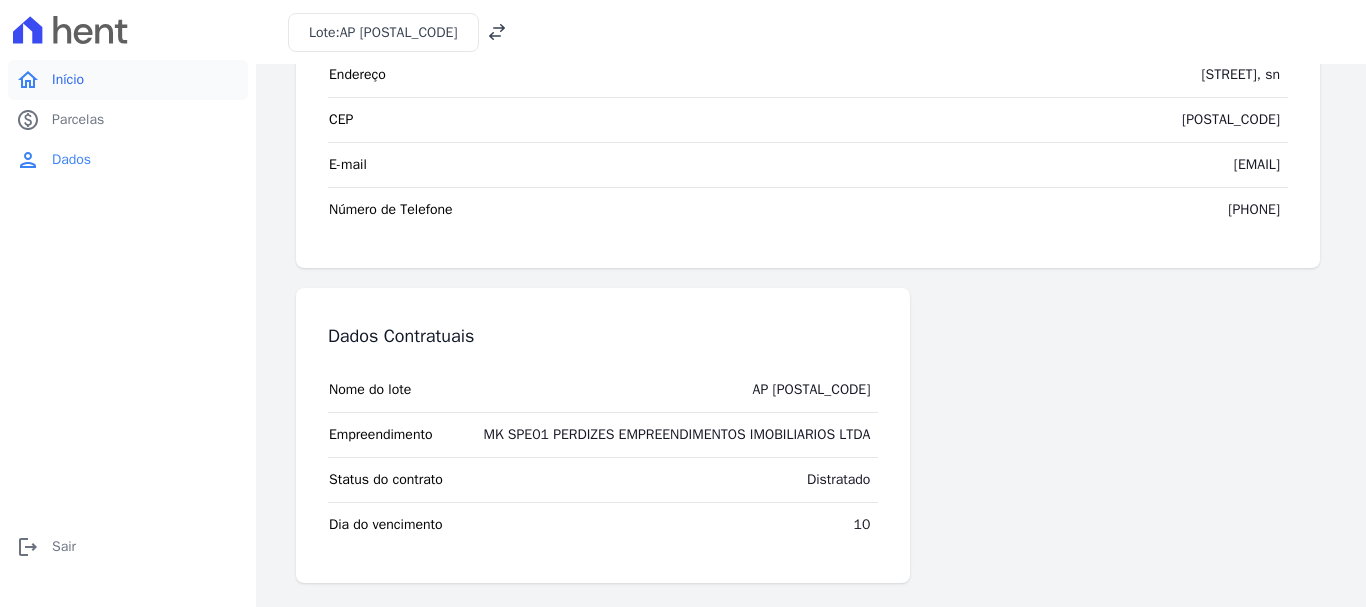 click on "Início" at bounding box center [68, 80] 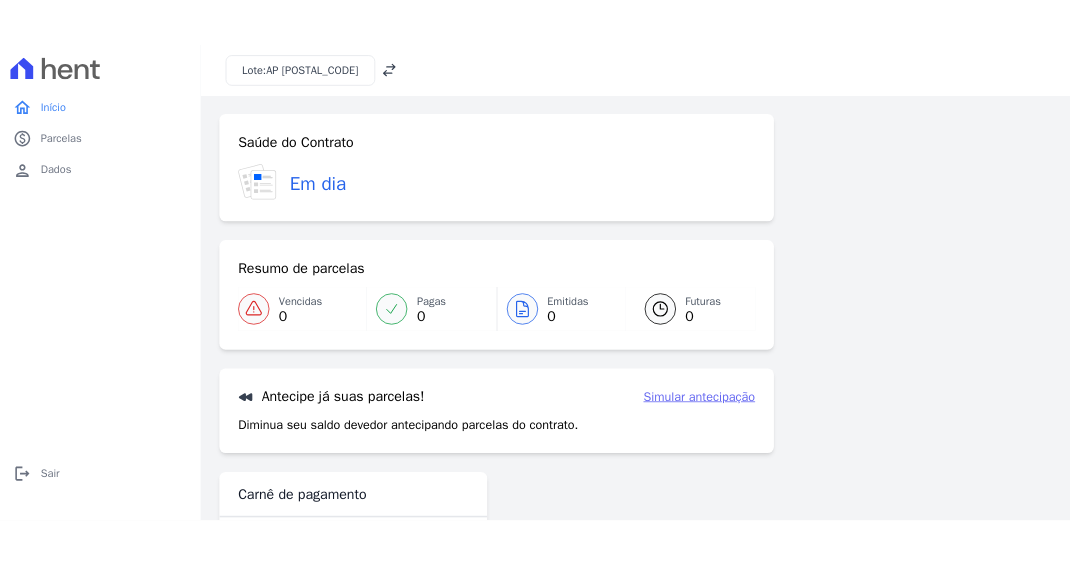 scroll, scrollTop: 80, scrollLeft: 0, axis: vertical 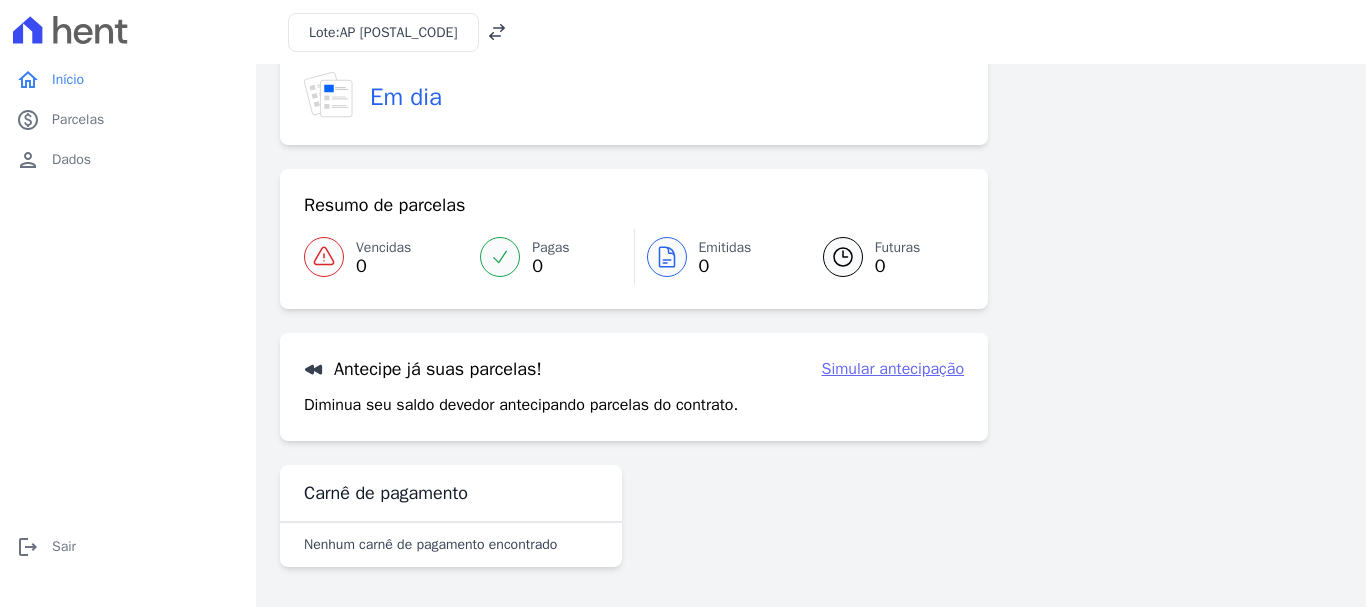 click on "Vencidas" at bounding box center (383, 247) 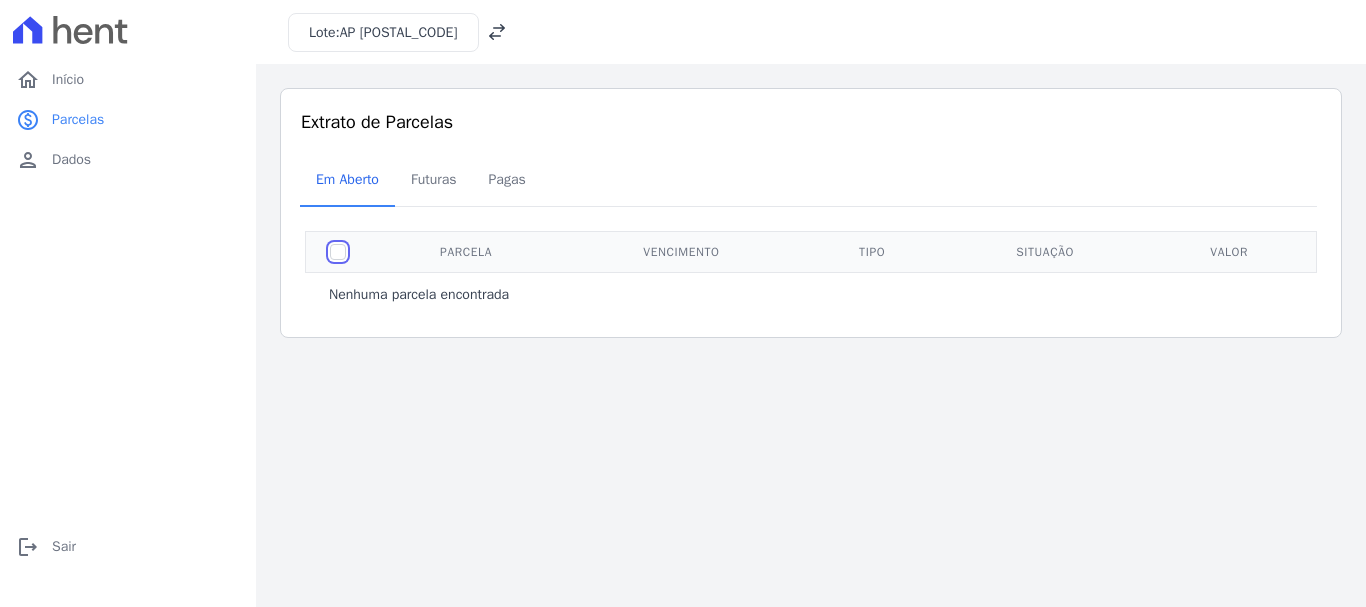 click at bounding box center [338, 252] 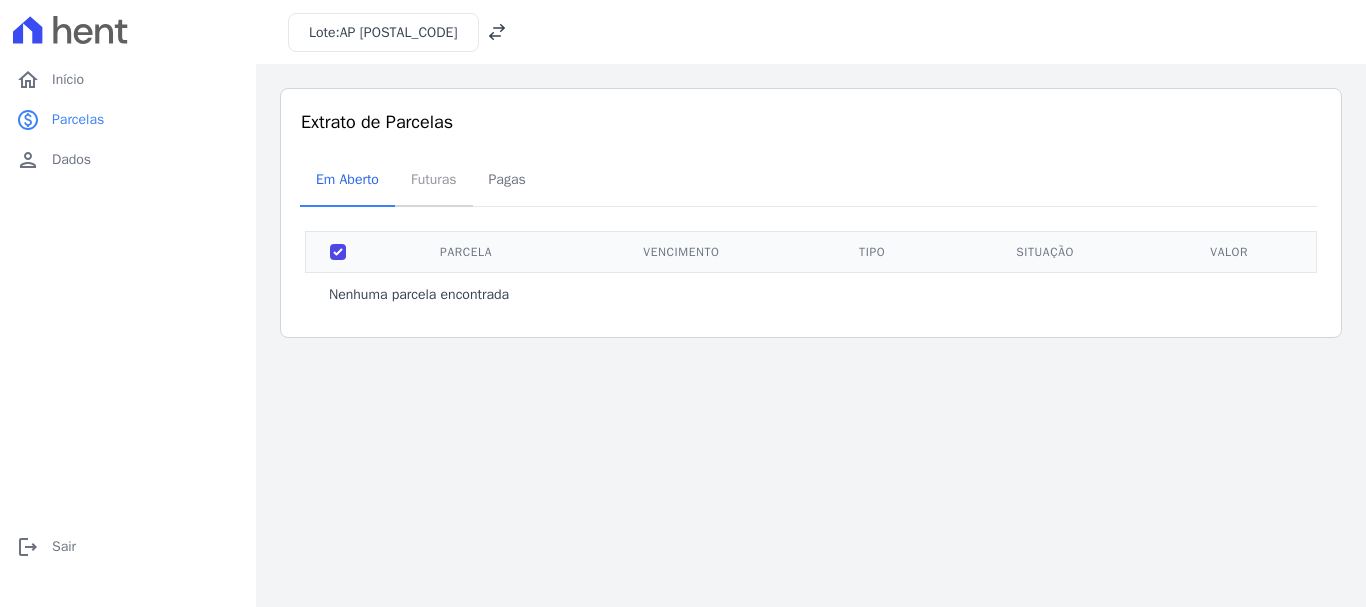 click on "Futuras" at bounding box center (434, 179) 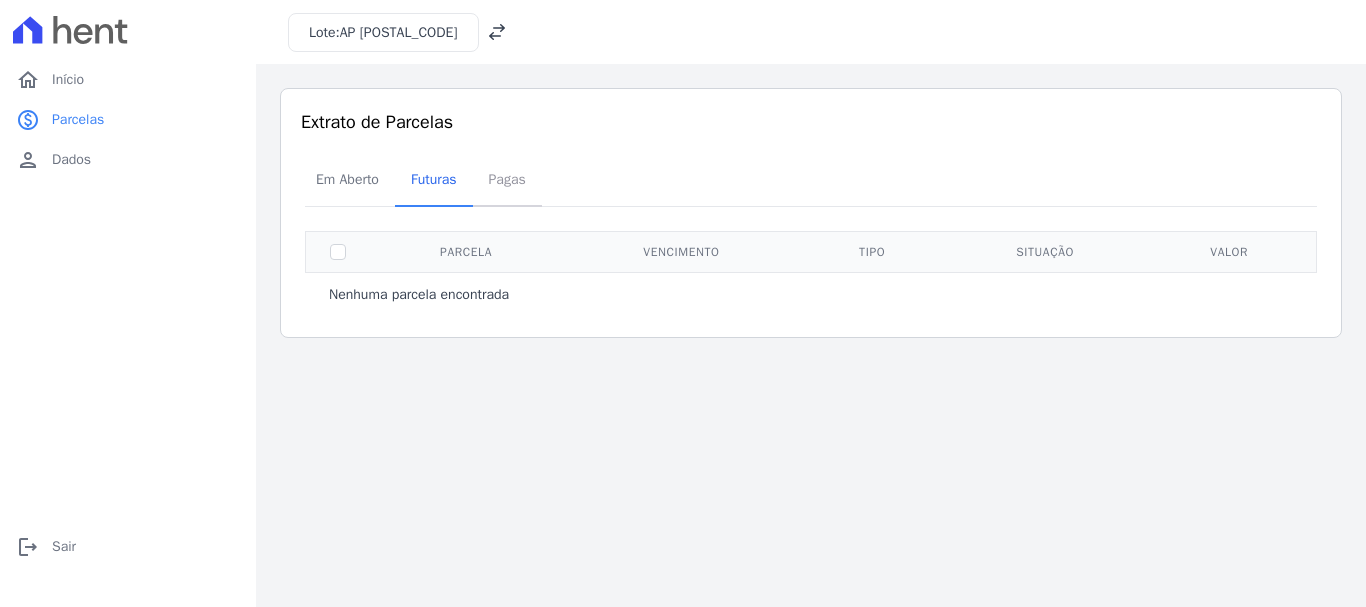 click on "Pagas" at bounding box center [507, 179] 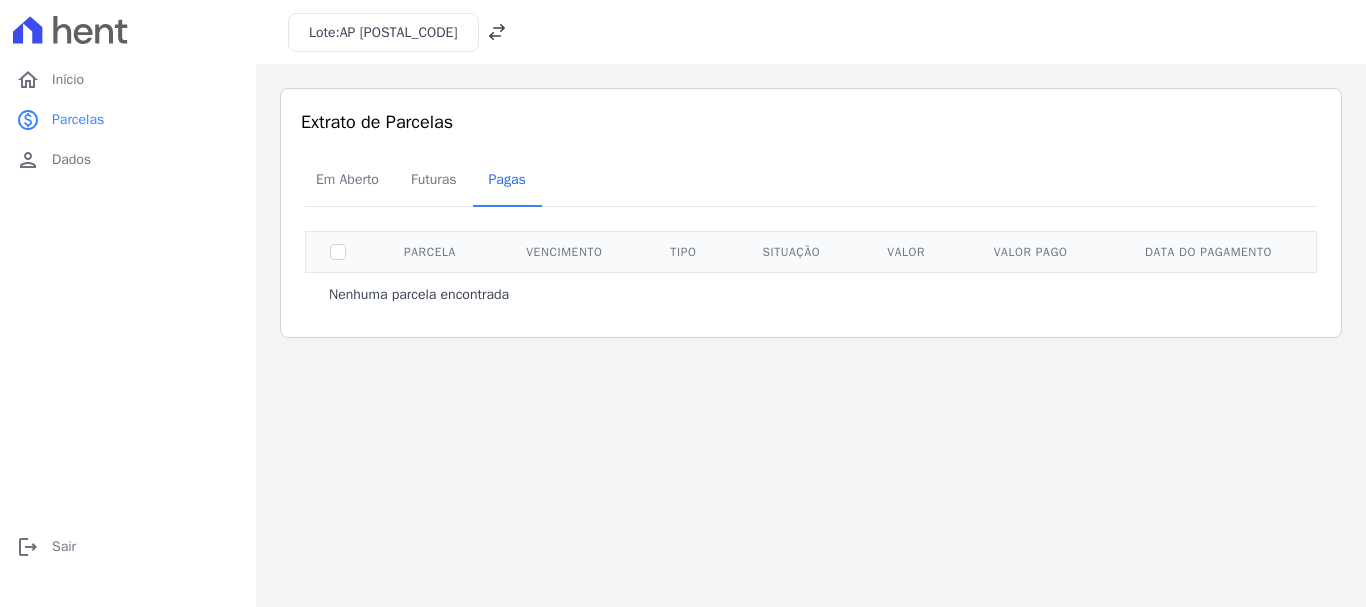 click on "Parcela" at bounding box center (430, 251) 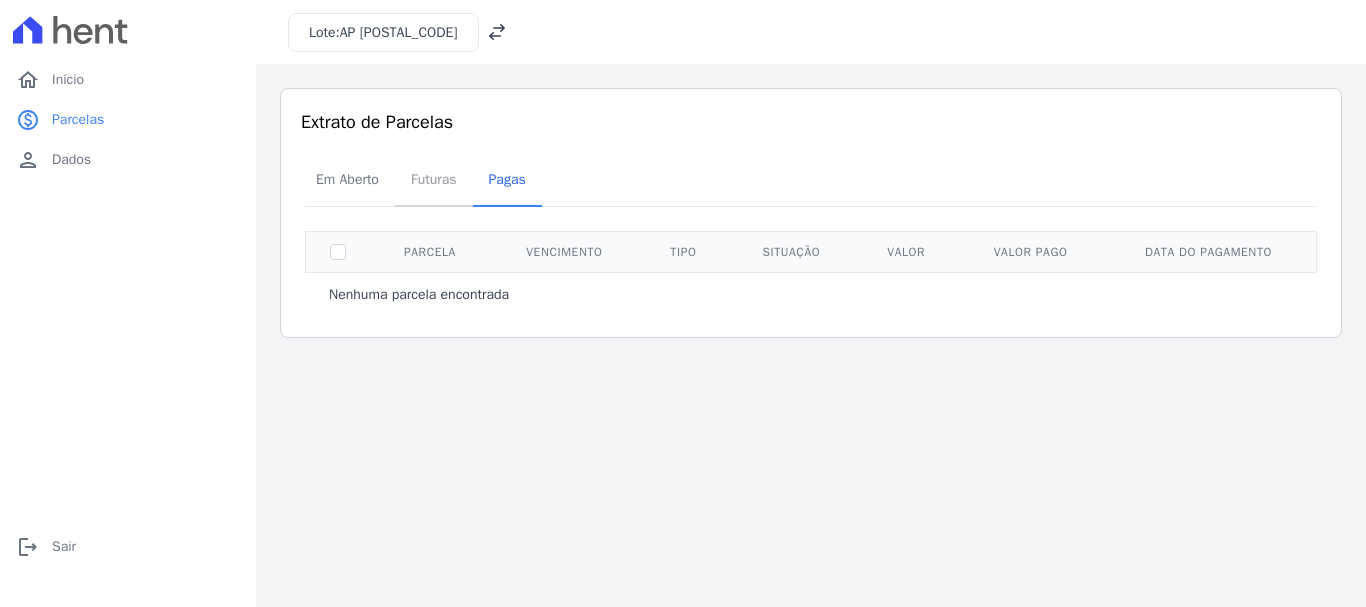 click on "Futuras" at bounding box center [434, 179] 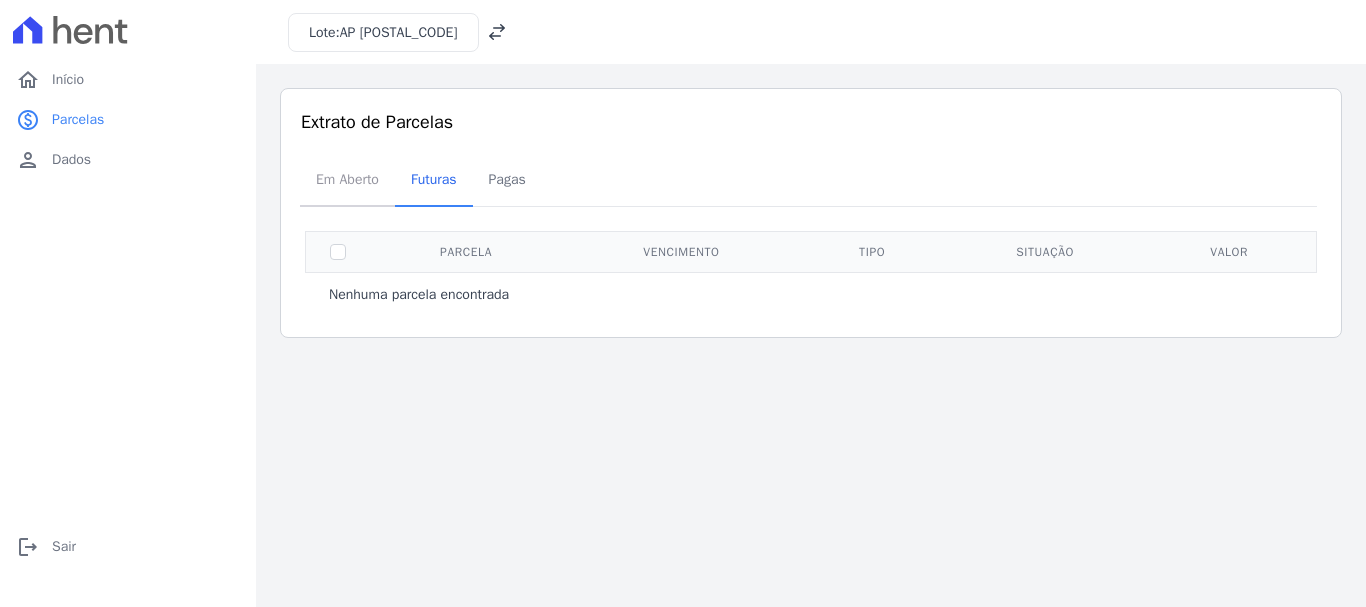 click on "Em Aberto" at bounding box center (347, 179) 